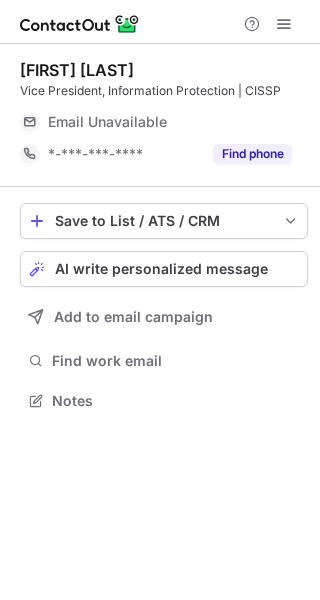 scroll, scrollTop: 0, scrollLeft: 0, axis: both 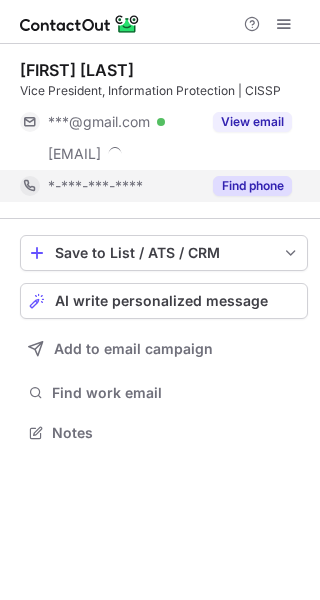 click on "Find phone" at bounding box center [252, 186] 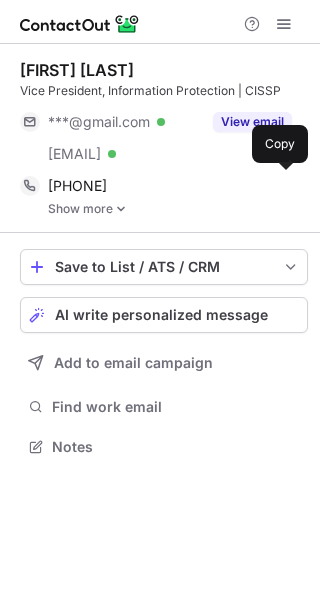 scroll, scrollTop: 10, scrollLeft: 10, axis: both 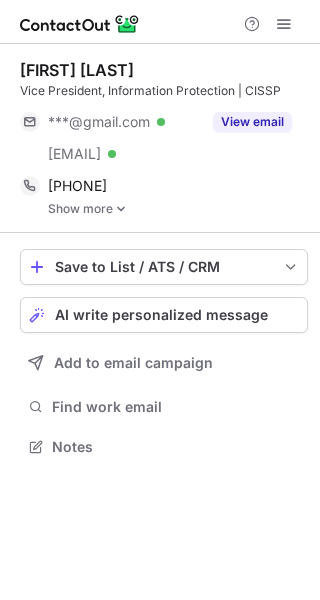 click on "Show more" at bounding box center [178, 209] 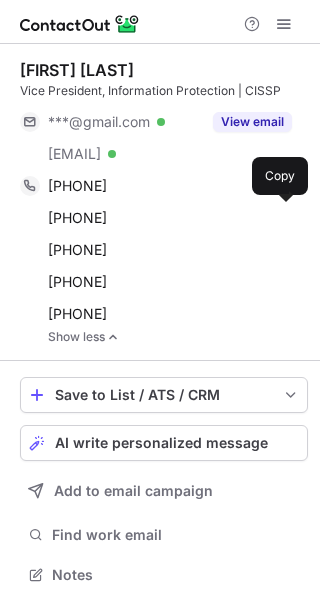 scroll, scrollTop: 10, scrollLeft: 10, axis: both 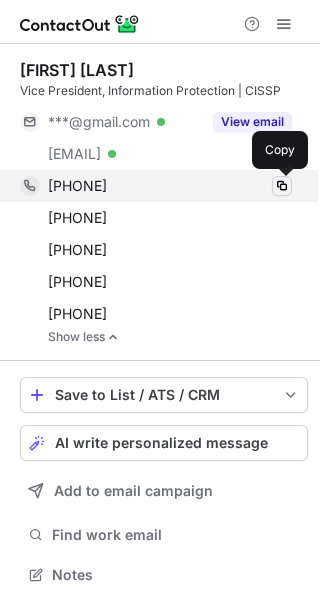 click at bounding box center [282, 186] 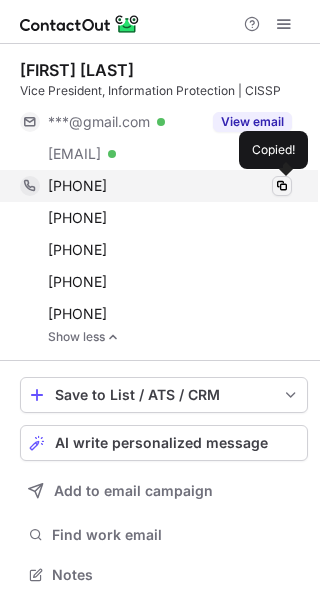 type 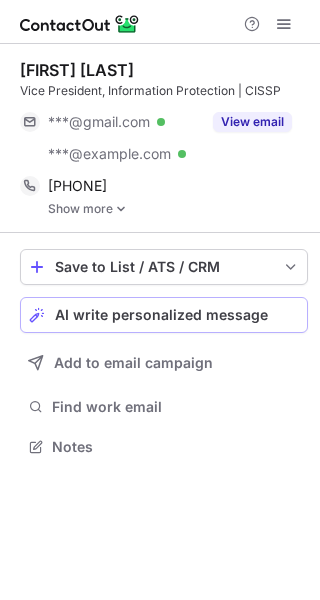 scroll, scrollTop: 0, scrollLeft: 0, axis: both 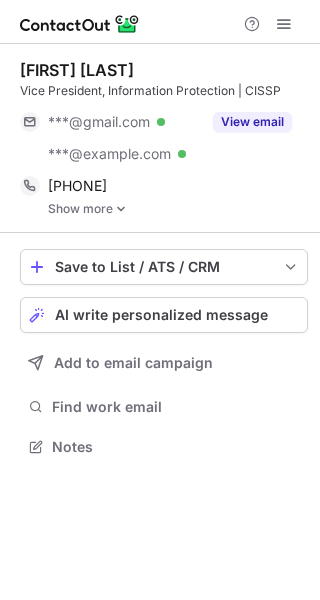 click at bounding box center [121, 209] 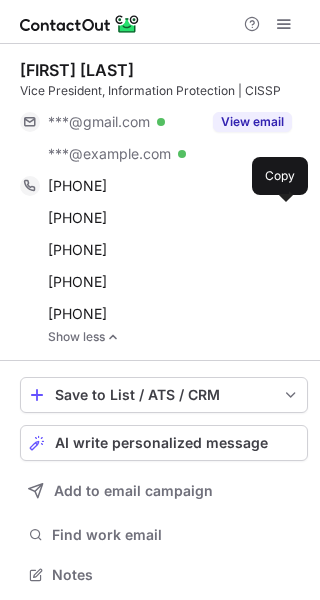 scroll, scrollTop: 10, scrollLeft: 10, axis: both 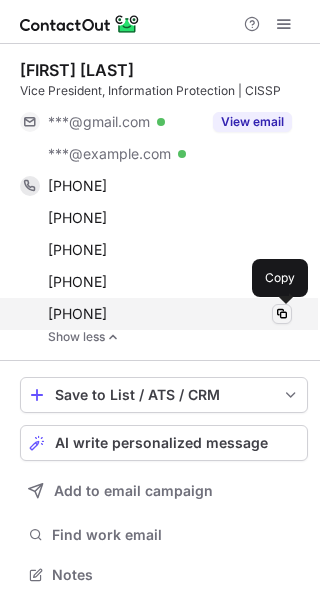 click at bounding box center [282, 314] 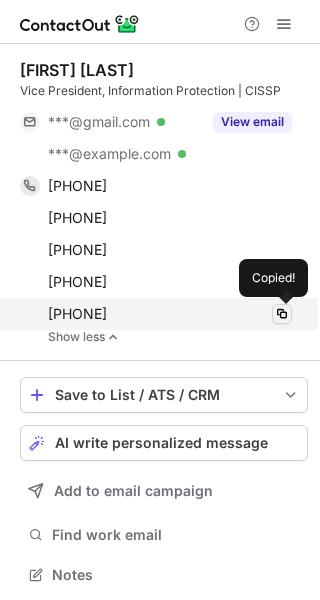 type 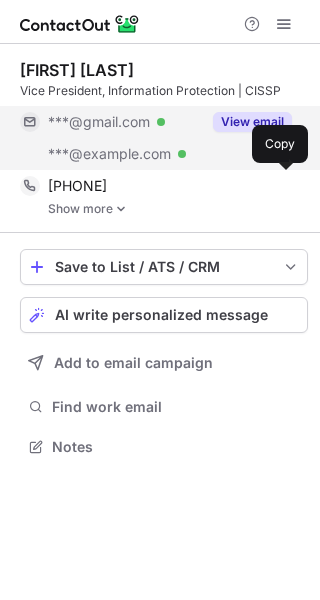 scroll, scrollTop: 0, scrollLeft: 0, axis: both 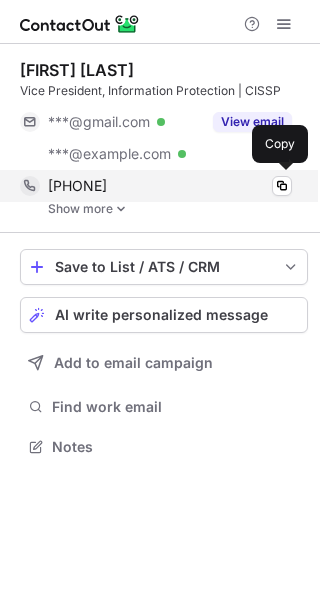 click on "[PHONE] Copy" at bounding box center (156, 186) 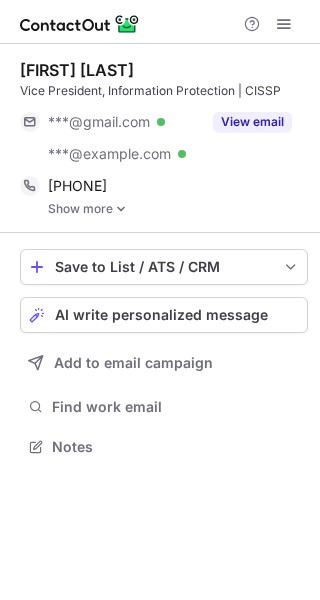 click at bounding box center (121, 209) 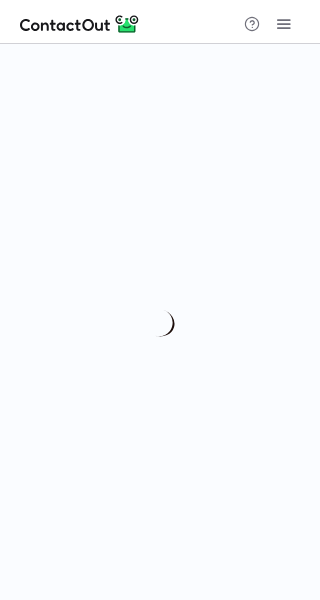scroll, scrollTop: 0, scrollLeft: 0, axis: both 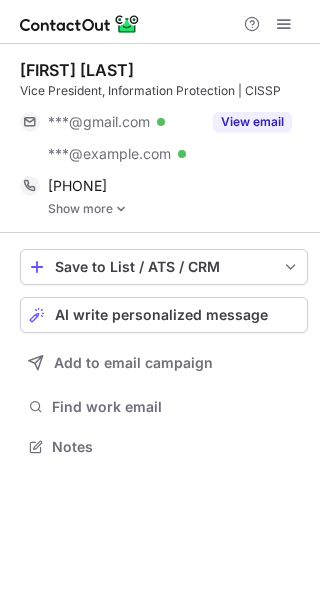 click at bounding box center (121, 209) 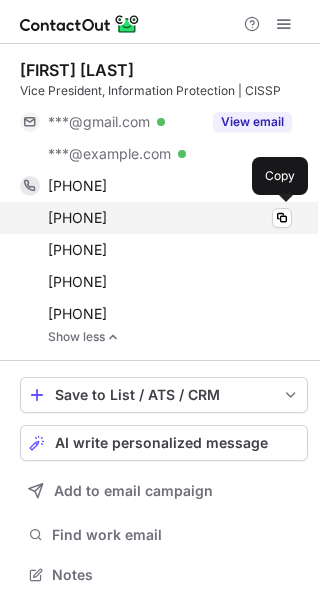 scroll, scrollTop: 10, scrollLeft: 10, axis: both 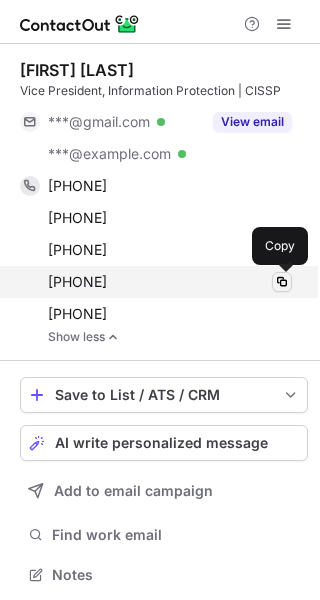 click at bounding box center [282, 282] 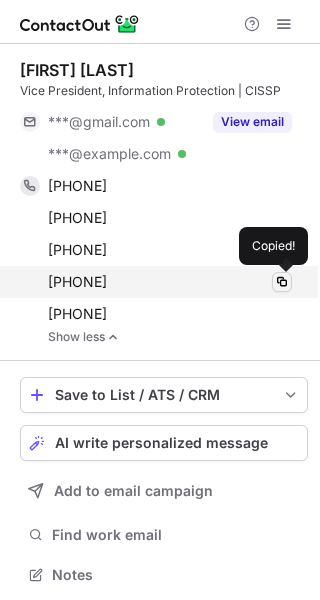 type 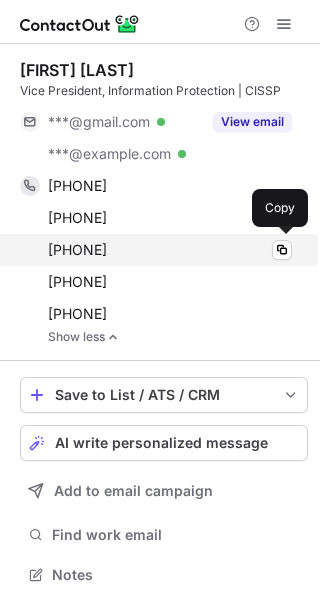 click on "+17724640532" at bounding box center (170, 250) 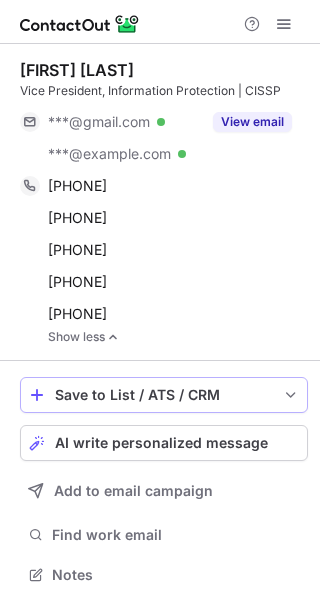 scroll, scrollTop: 5, scrollLeft: 0, axis: vertical 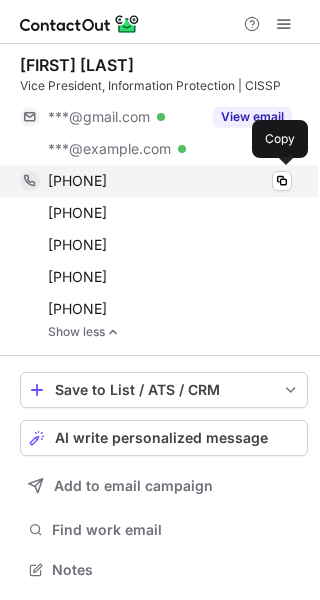 click on "+16197616562 Copy" at bounding box center [156, 181] 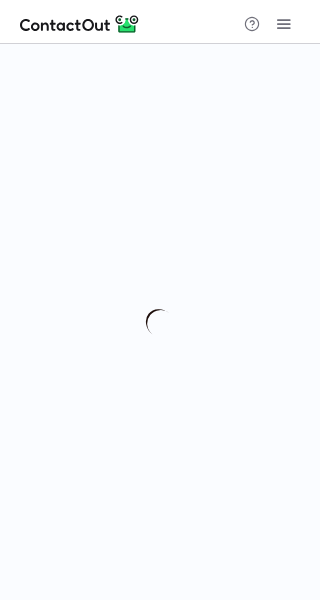 scroll, scrollTop: 0, scrollLeft: 0, axis: both 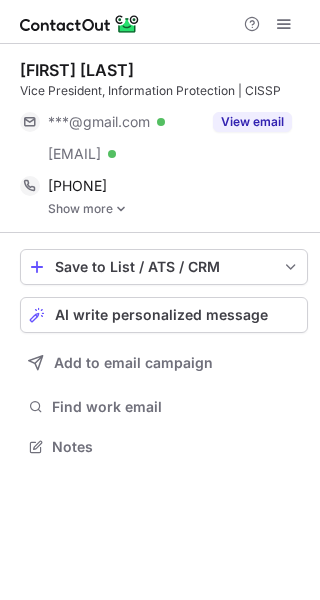 click at bounding box center [121, 209] 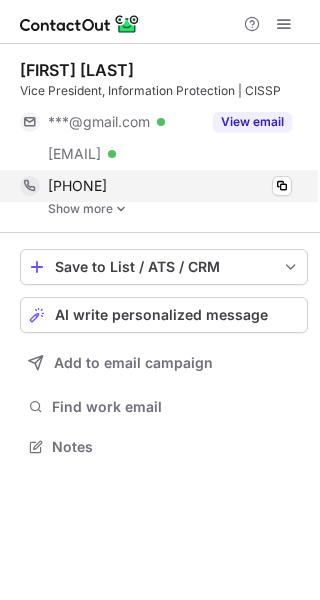 scroll, scrollTop: 10, scrollLeft: 10, axis: both 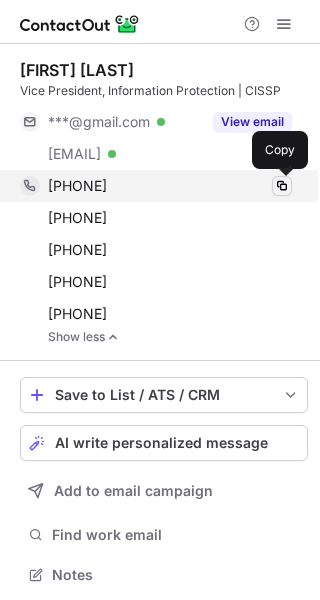 click at bounding box center [282, 186] 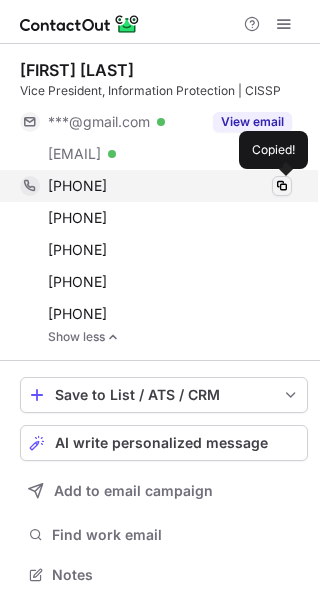 type 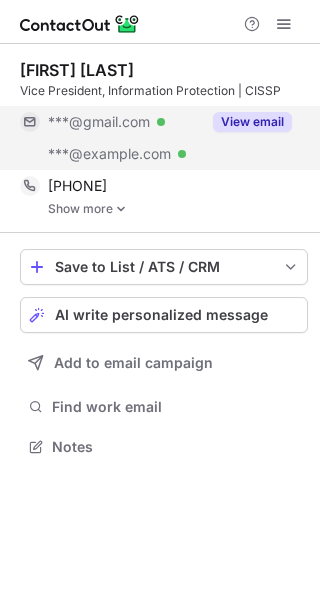 scroll, scrollTop: 0, scrollLeft: 0, axis: both 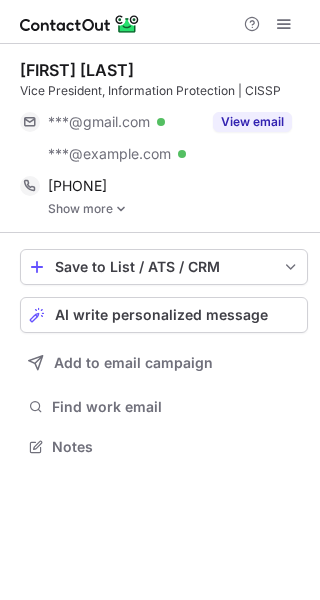 click at bounding box center [121, 209] 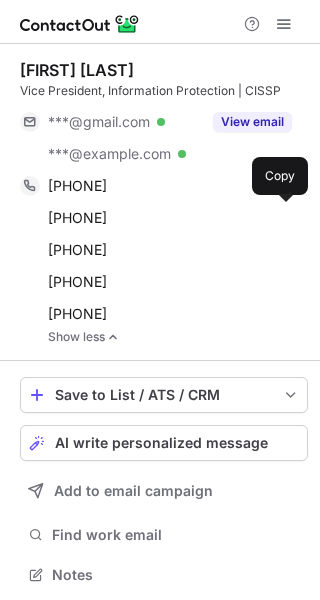 scroll, scrollTop: 10, scrollLeft: 10, axis: both 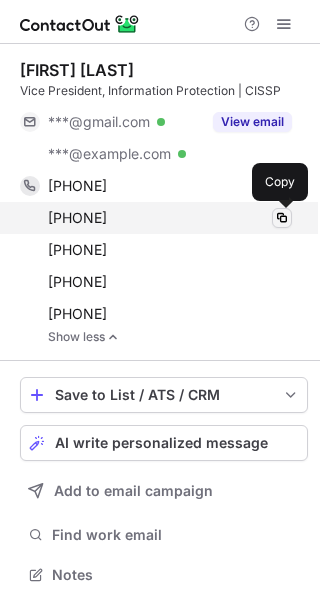click at bounding box center [282, 218] 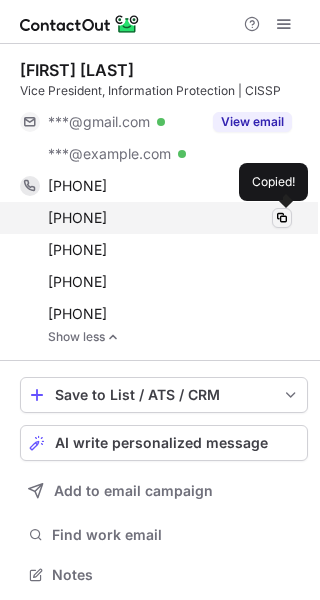 type 